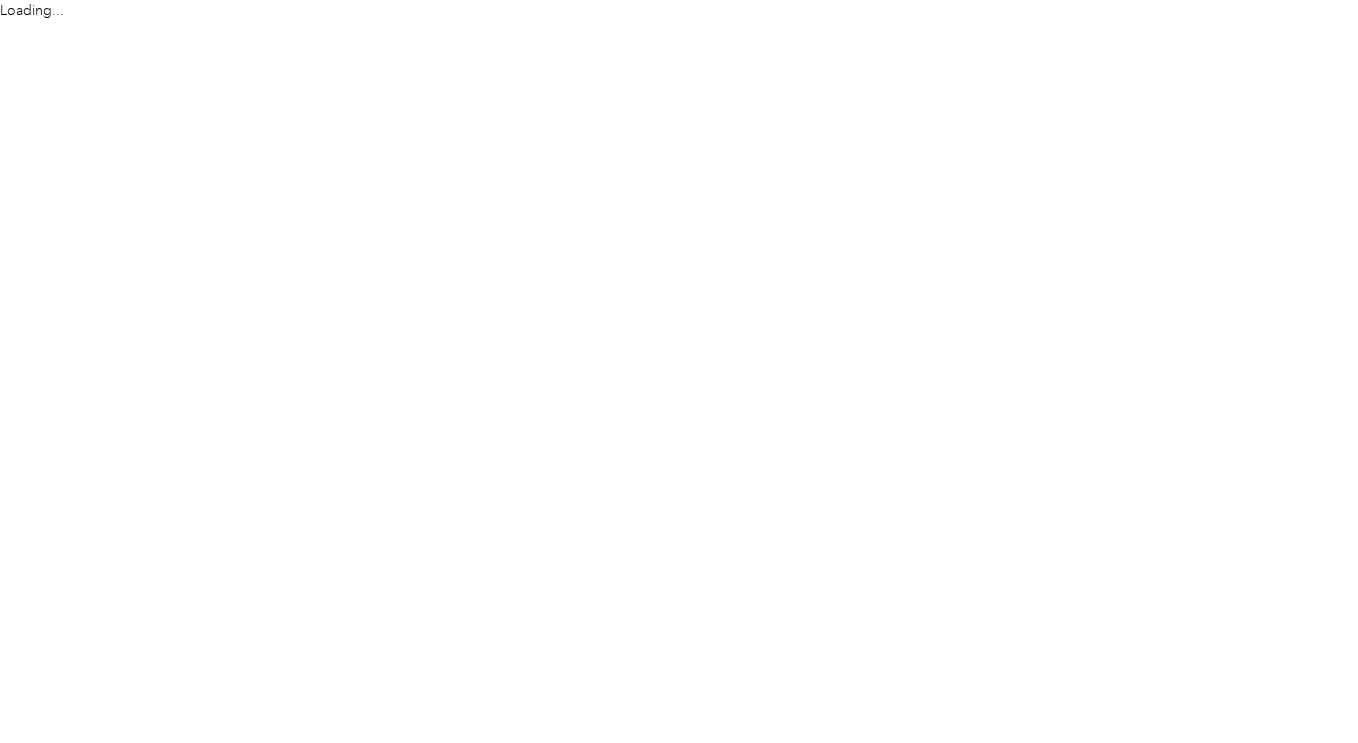 scroll, scrollTop: 0, scrollLeft: 0, axis: both 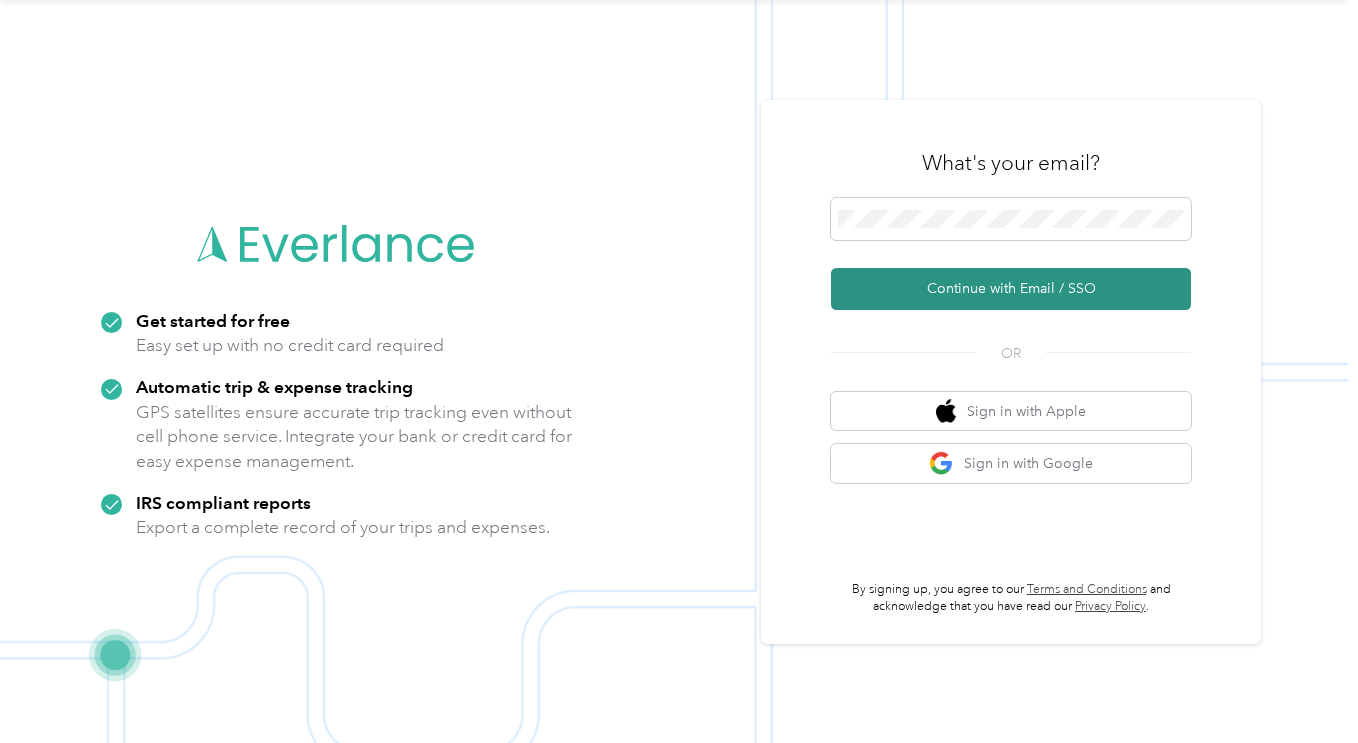 click on "Continue with Email / SSO" at bounding box center (1011, 289) 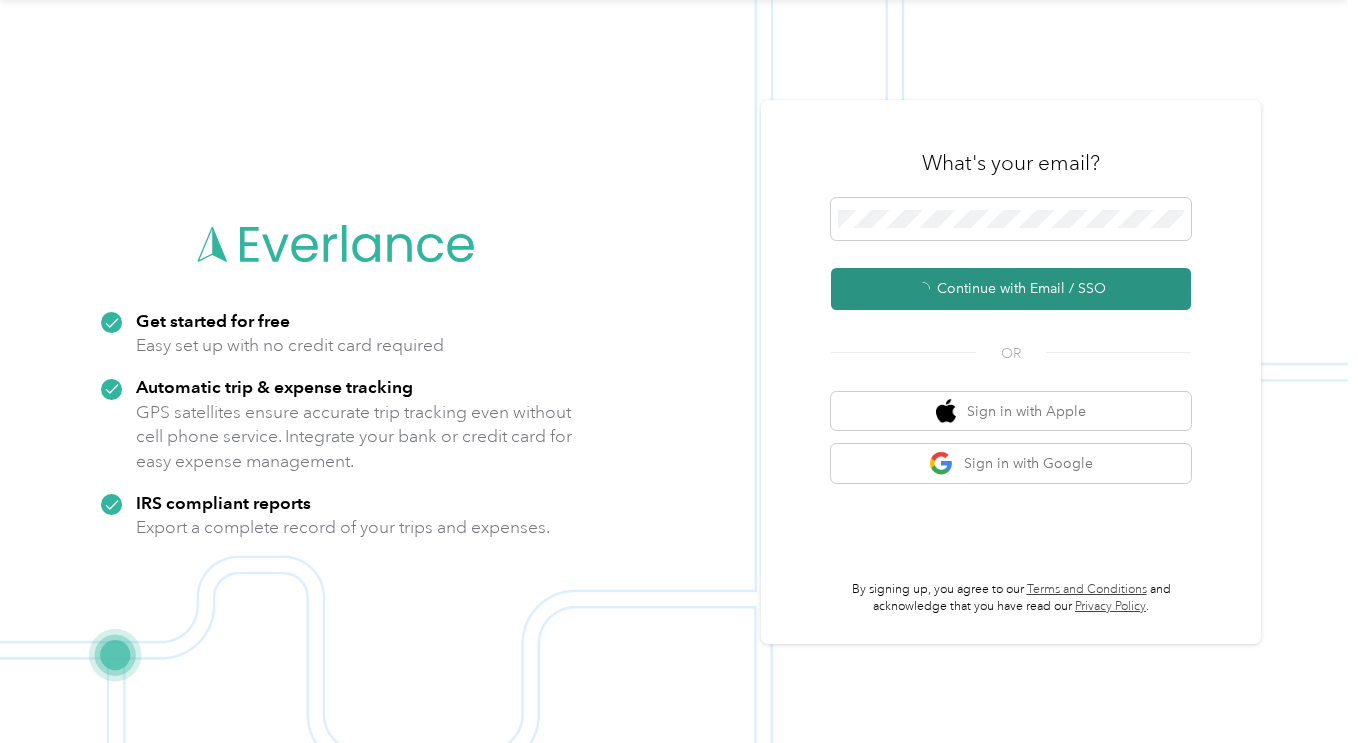 scroll, scrollTop: 0, scrollLeft: 0, axis: both 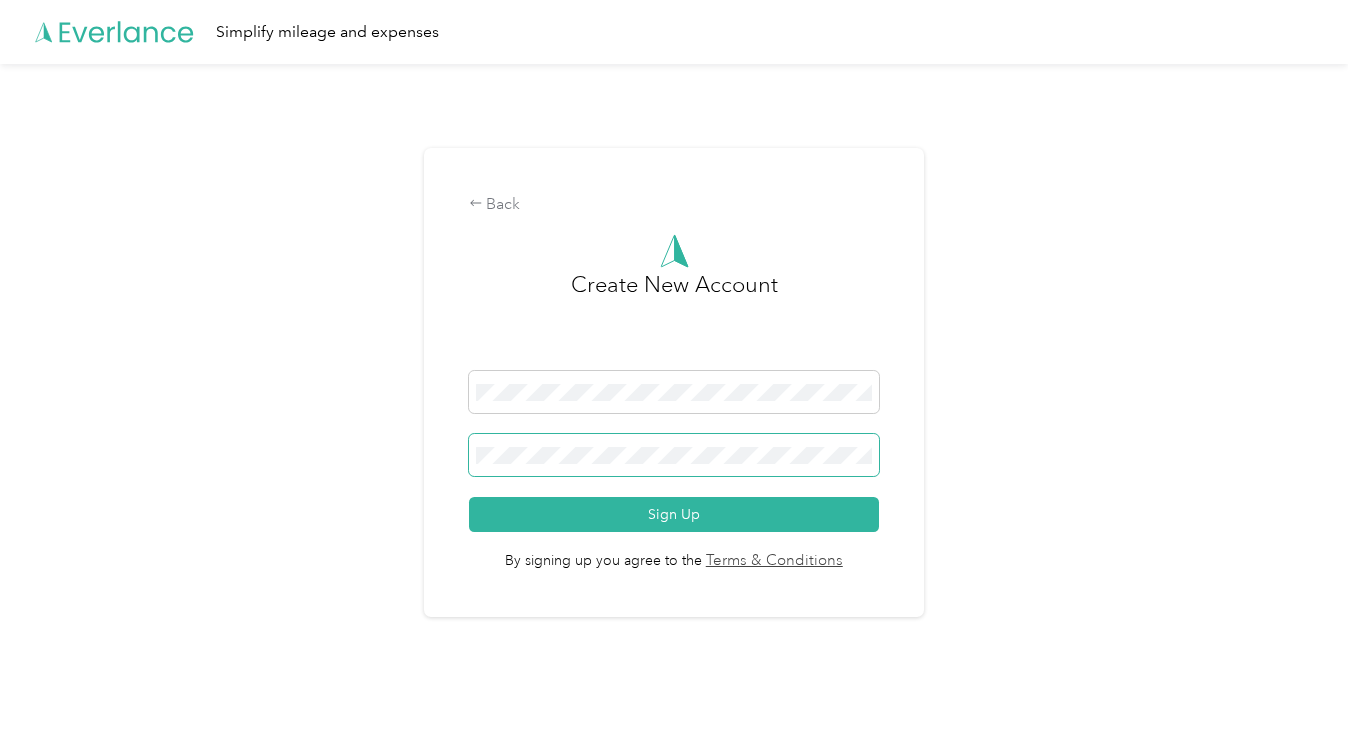click at bounding box center [674, 455] 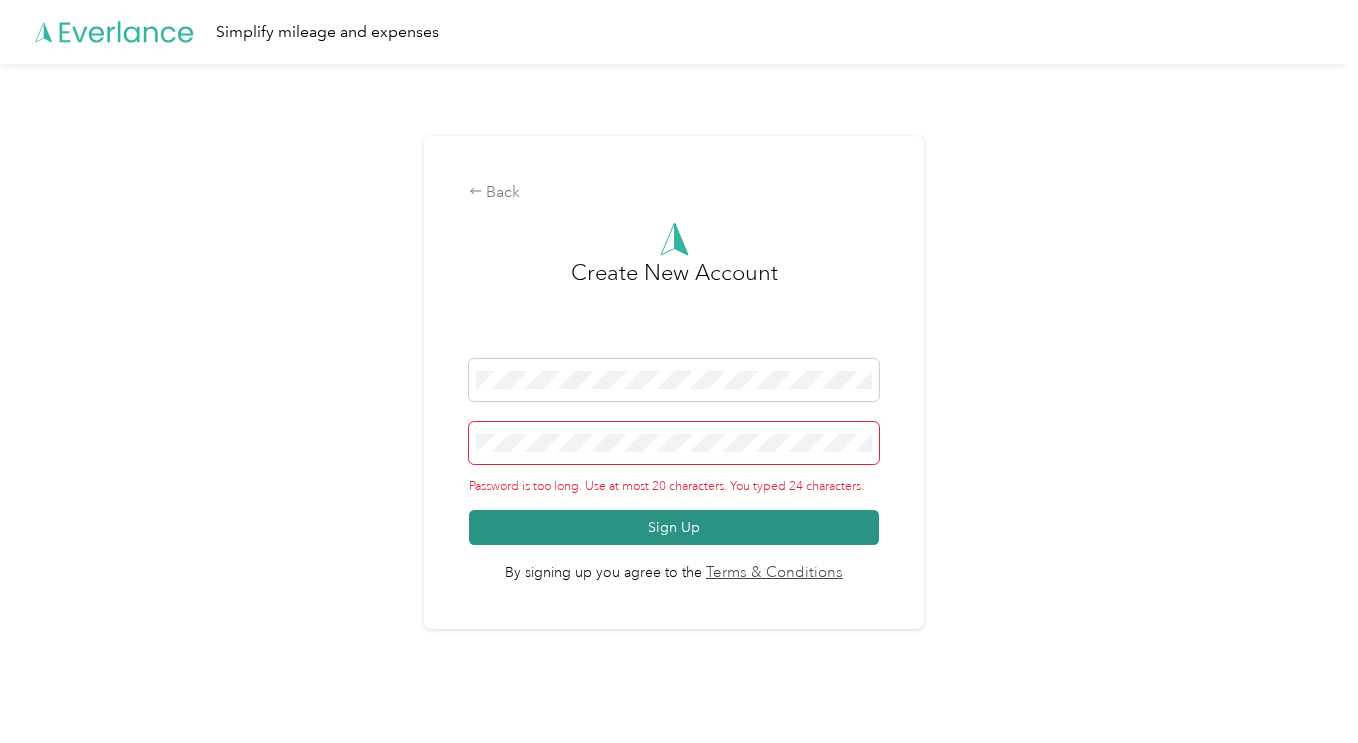 click on "Sign Up" at bounding box center [674, 527] 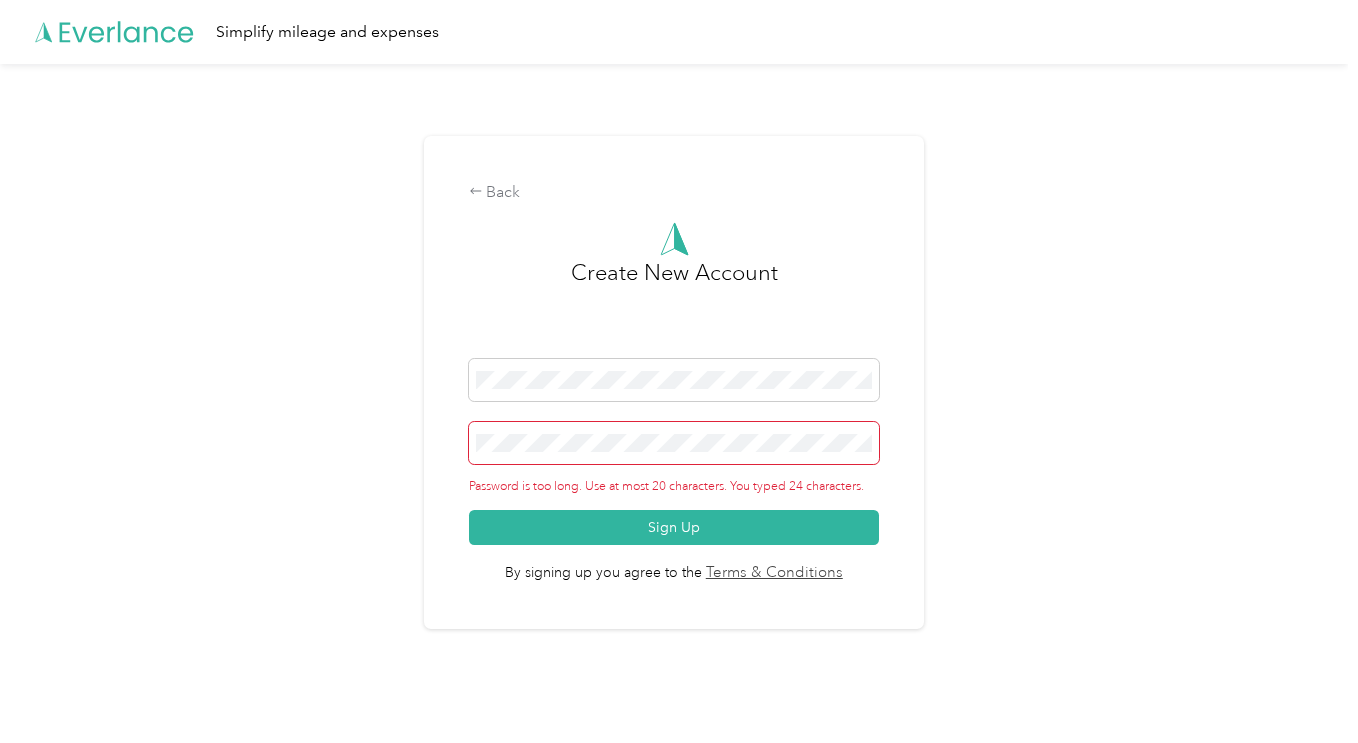 scroll, scrollTop: 0, scrollLeft: 0, axis: both 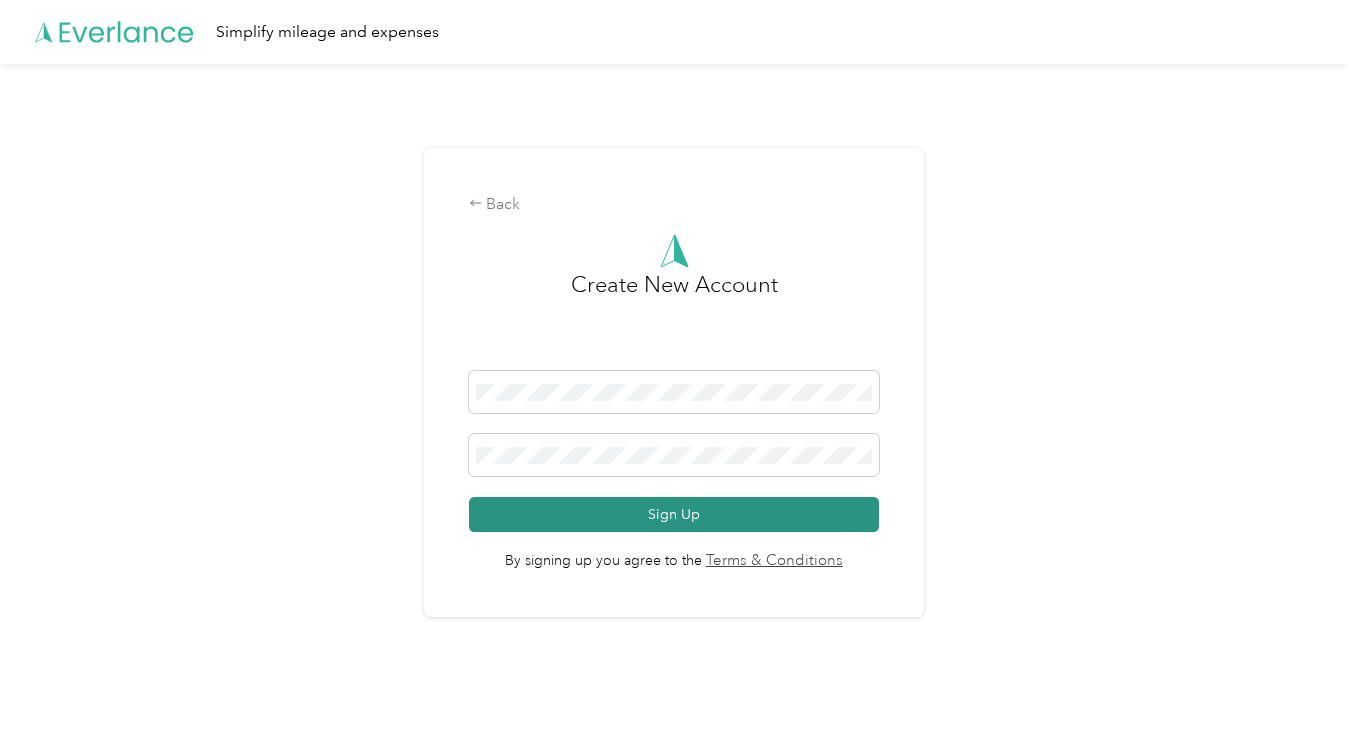 click on "Sign Up" at bounding box center (674, 514) 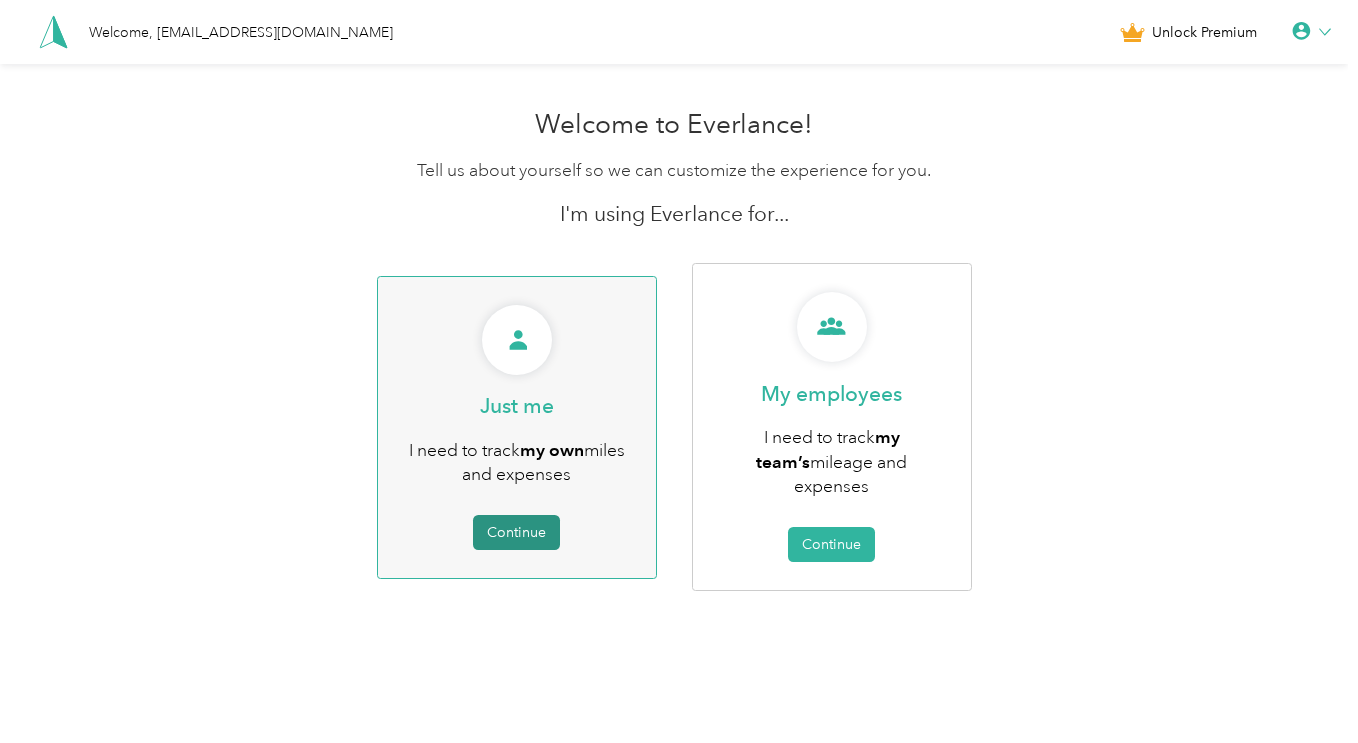 click on "Continue" at bounding box center [516, 532] 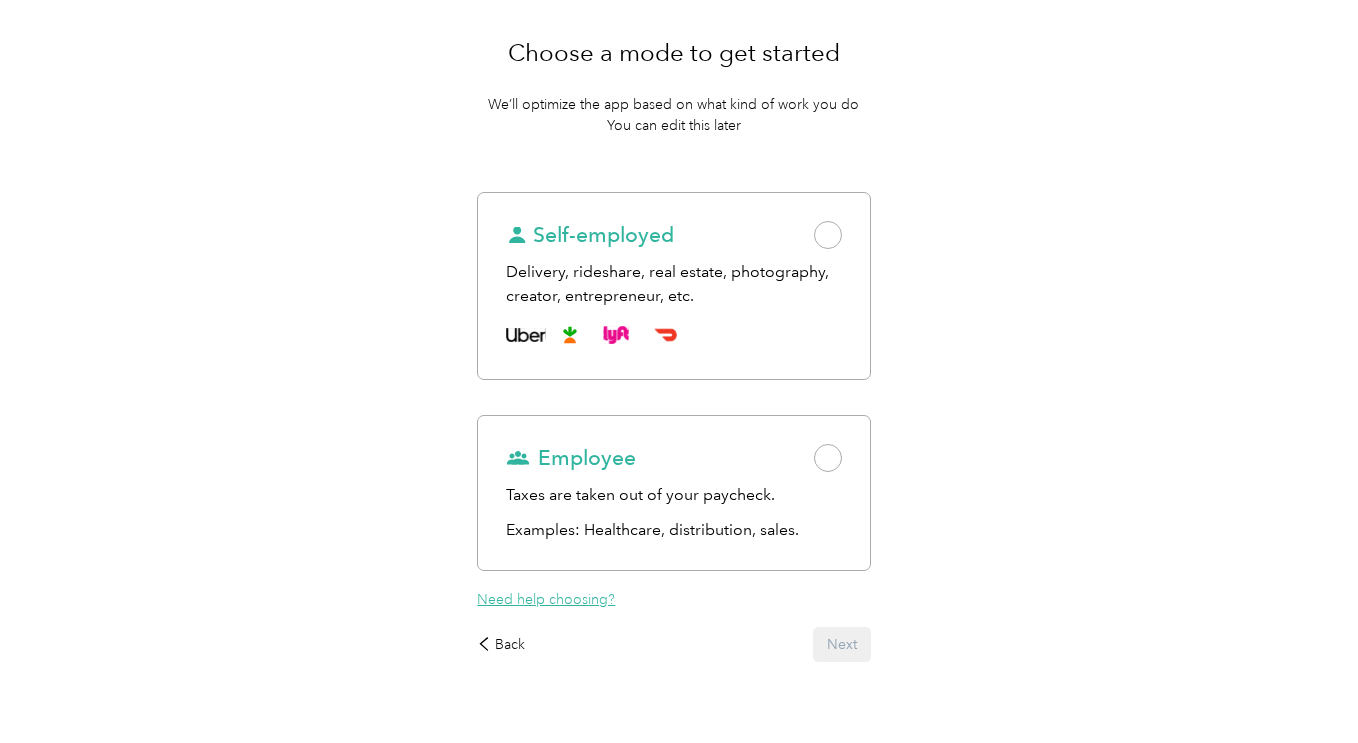scroll, scrollTop: 178, scrollLeft: 0, axis: vertical 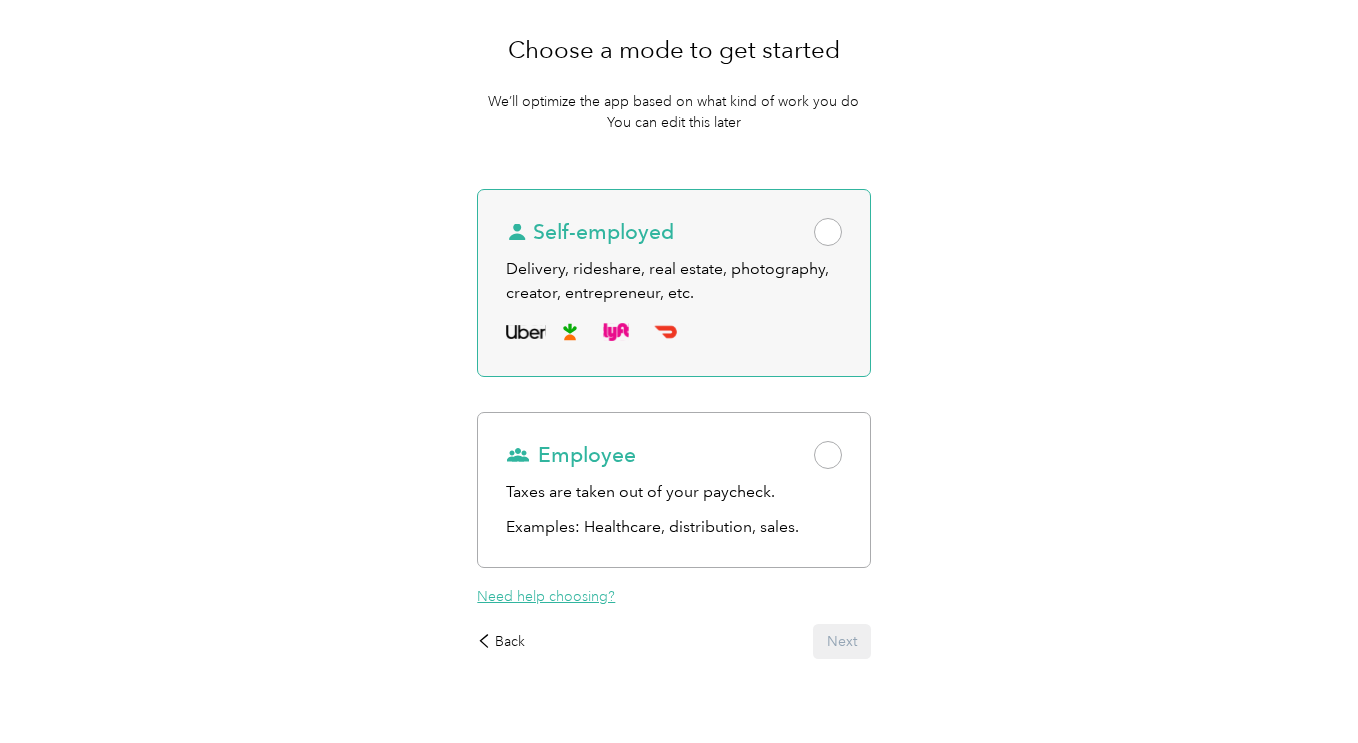 click at bounding box center (828, 232) 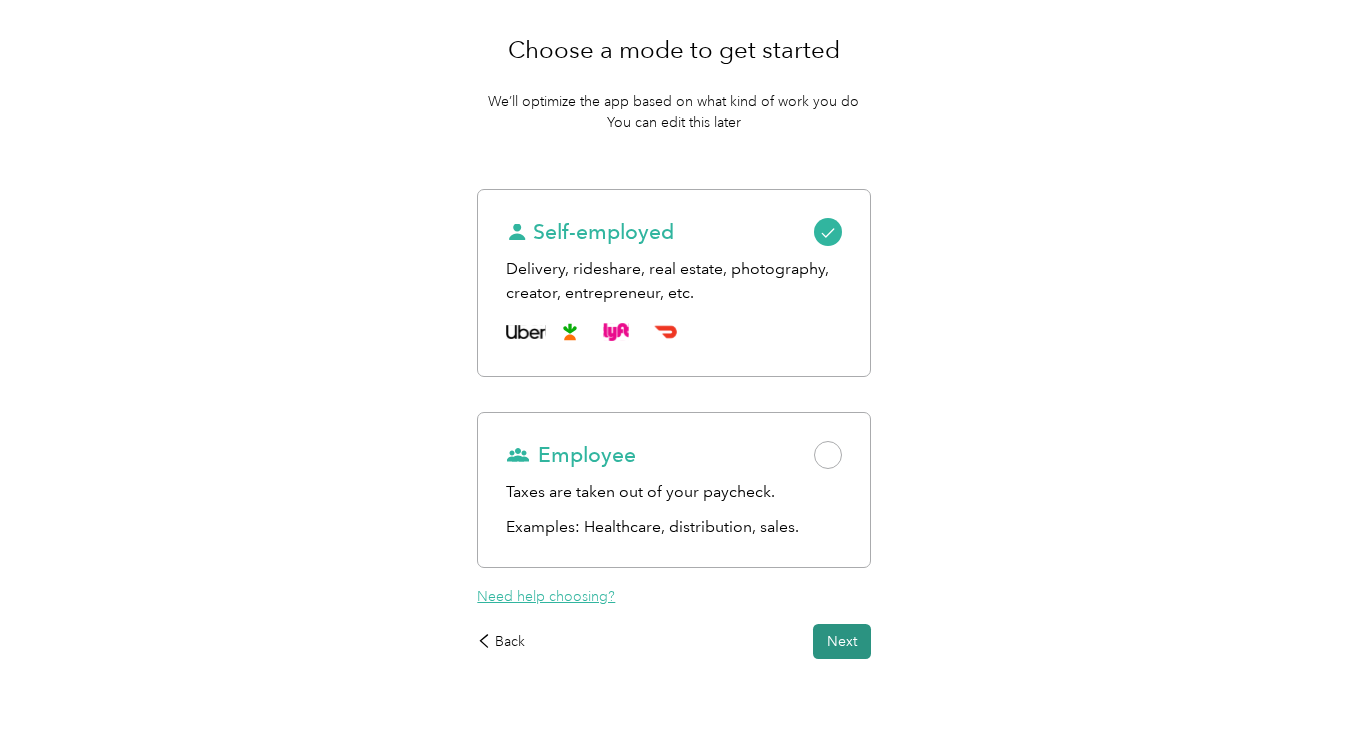click on "Next" at bounding box center [842, 641] 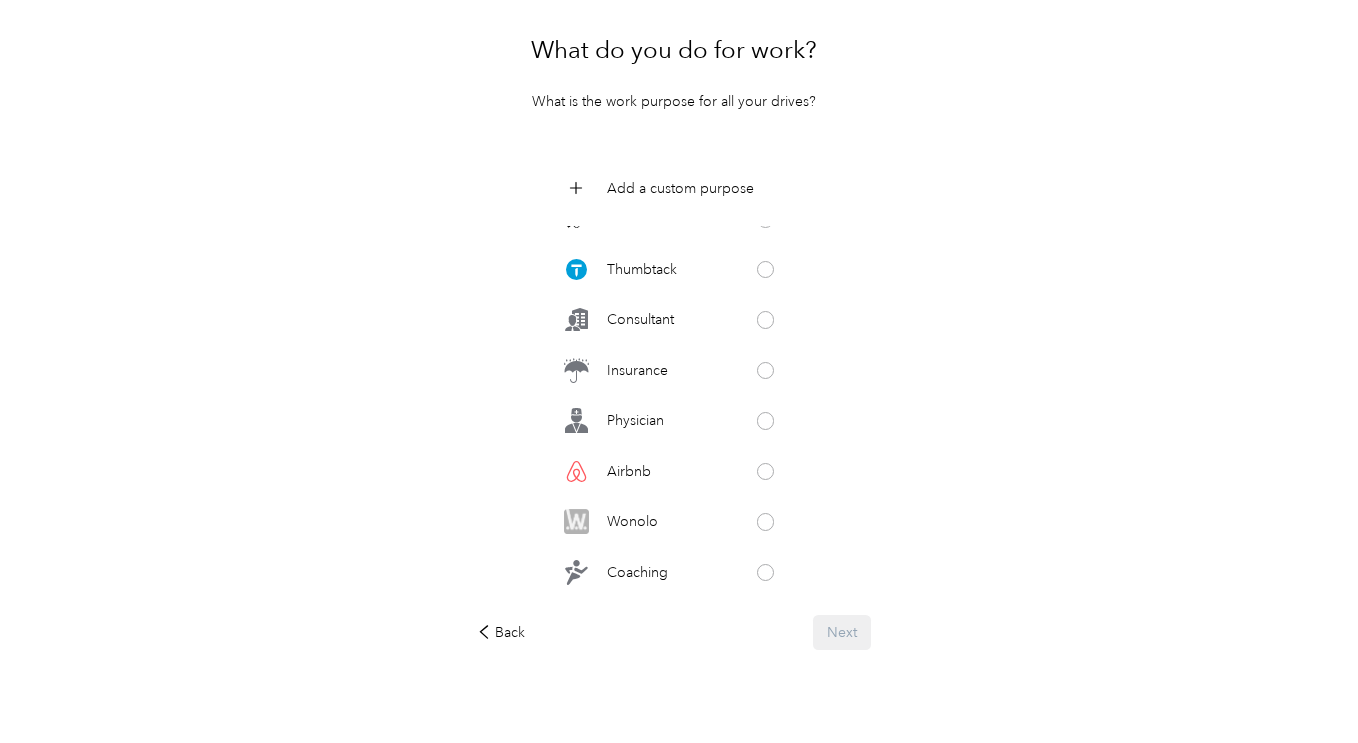 scroll, scrollTop: 635, scrollLeft: 0, axis: vertical 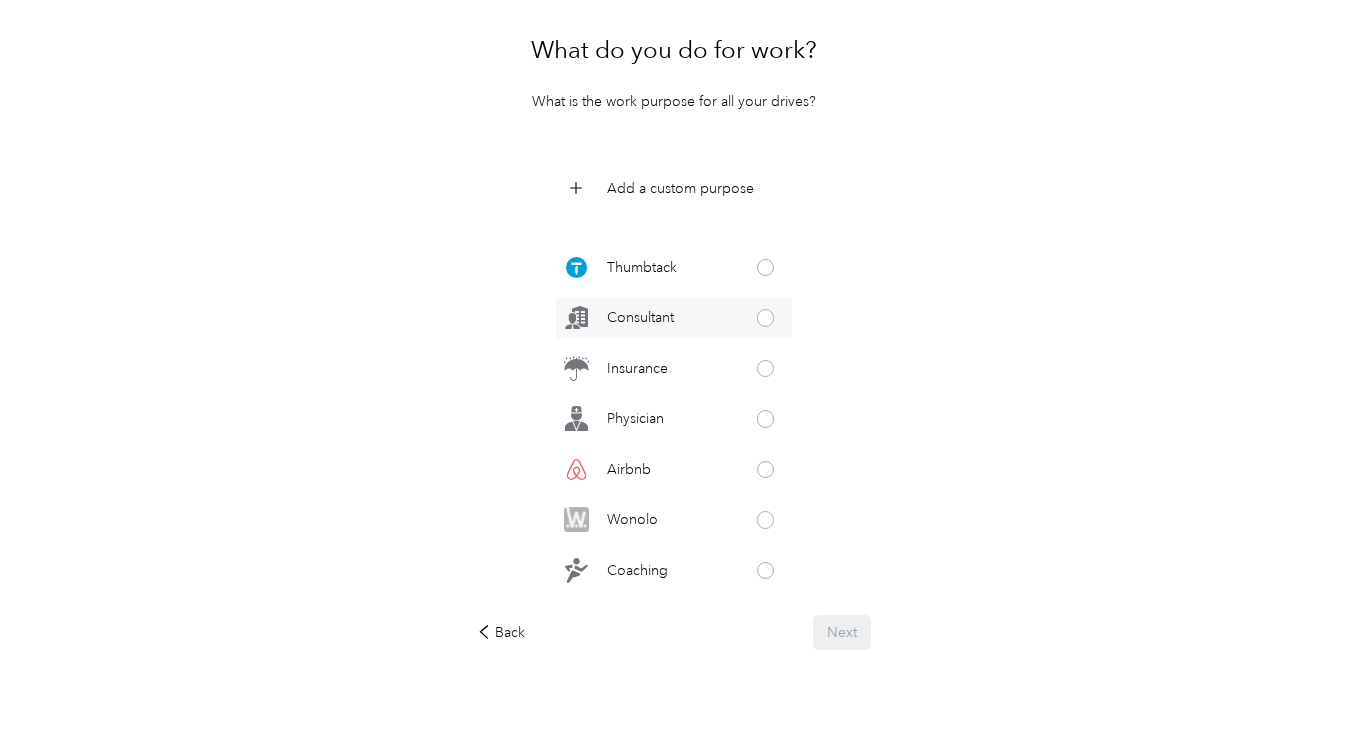 click at bounding box center [766, 318] 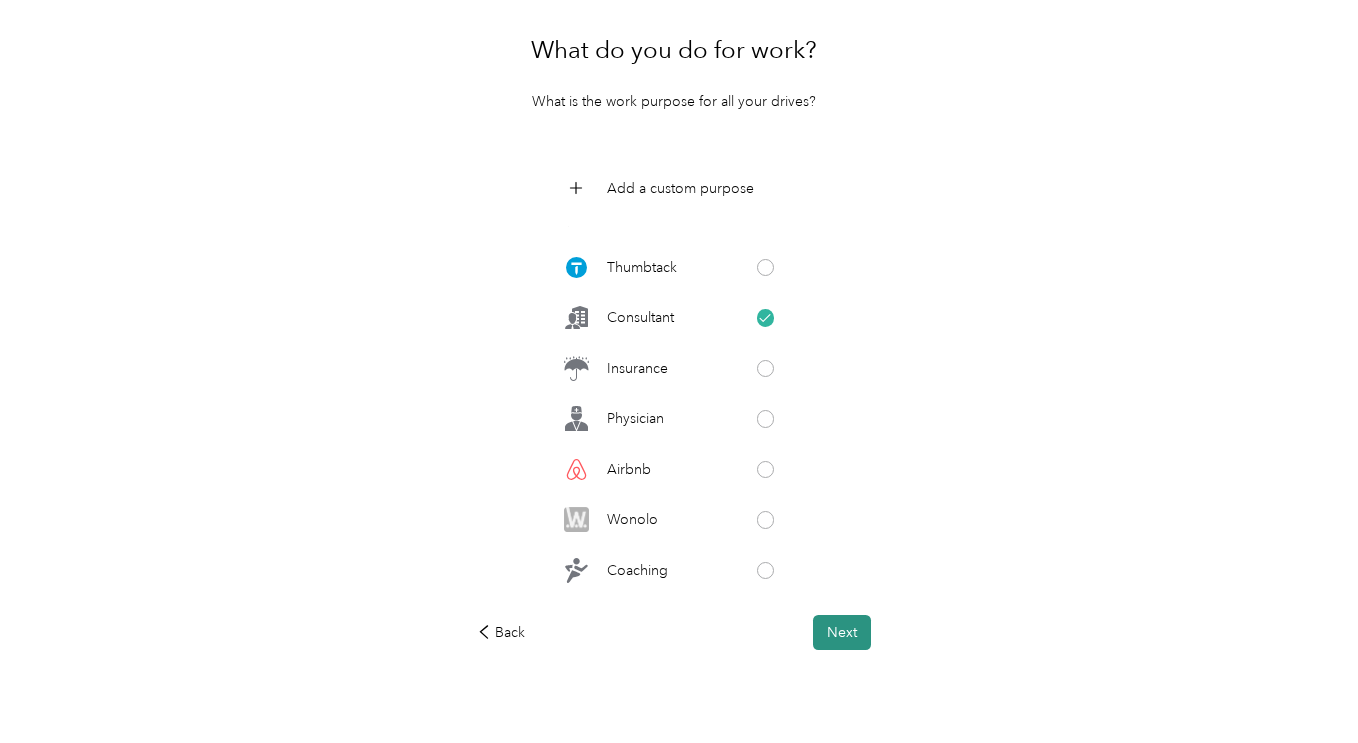 click on "Next" at bounding box center [842, 632] 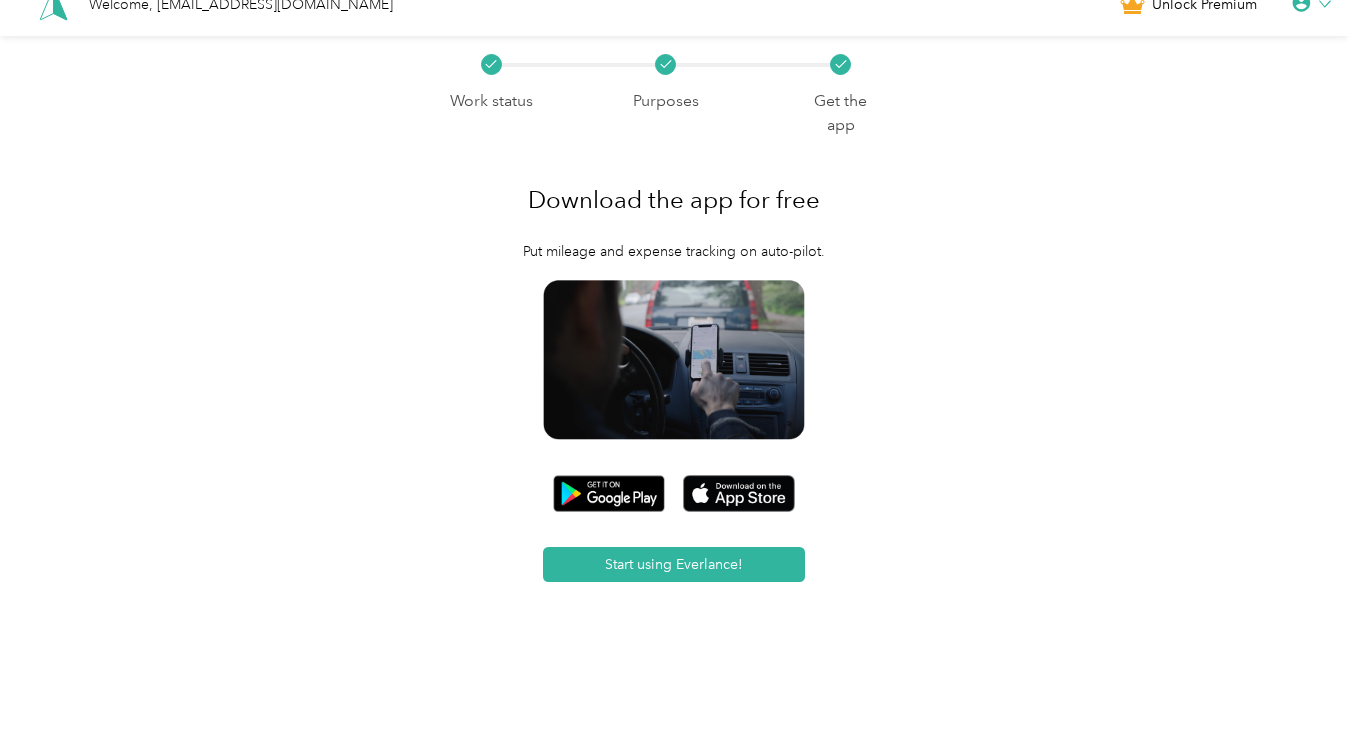 scroll, scrollTop: 0, scrollLeft: 0, axis: both 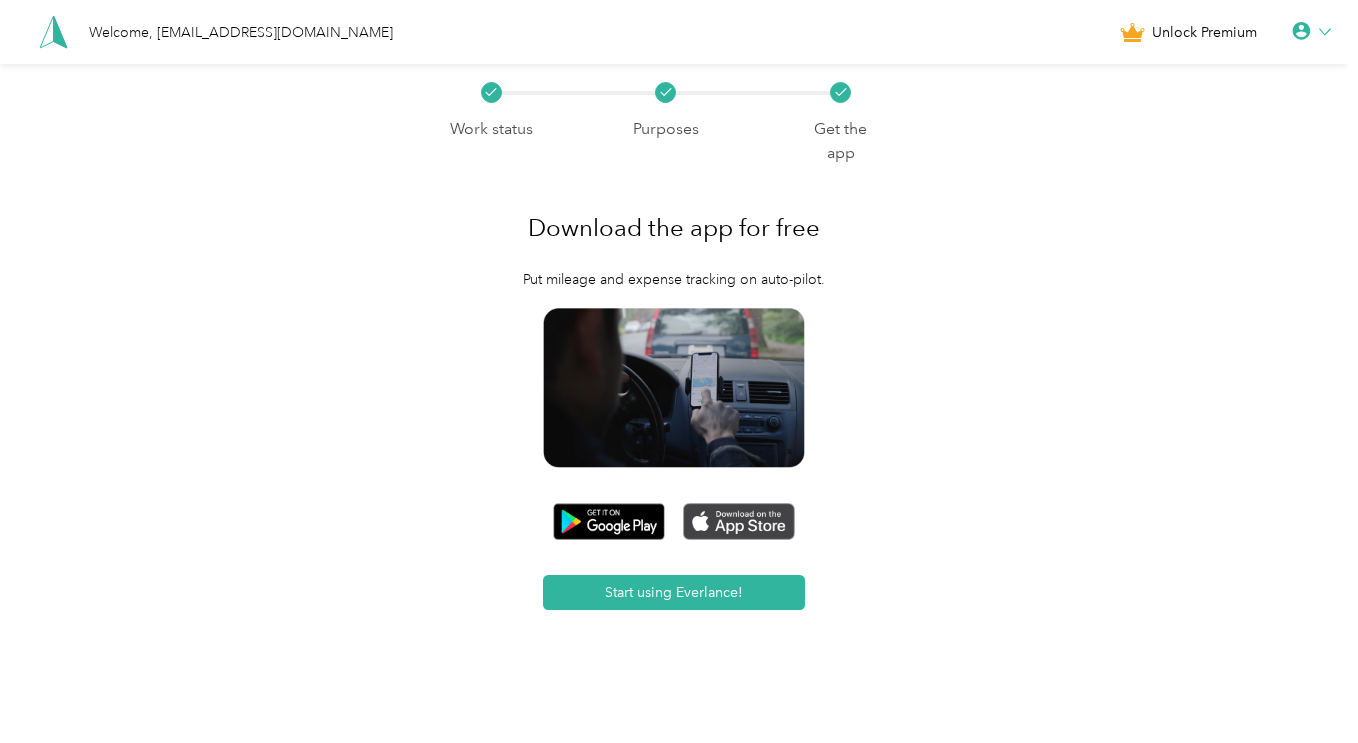 click at bounding box center [739, 522] 